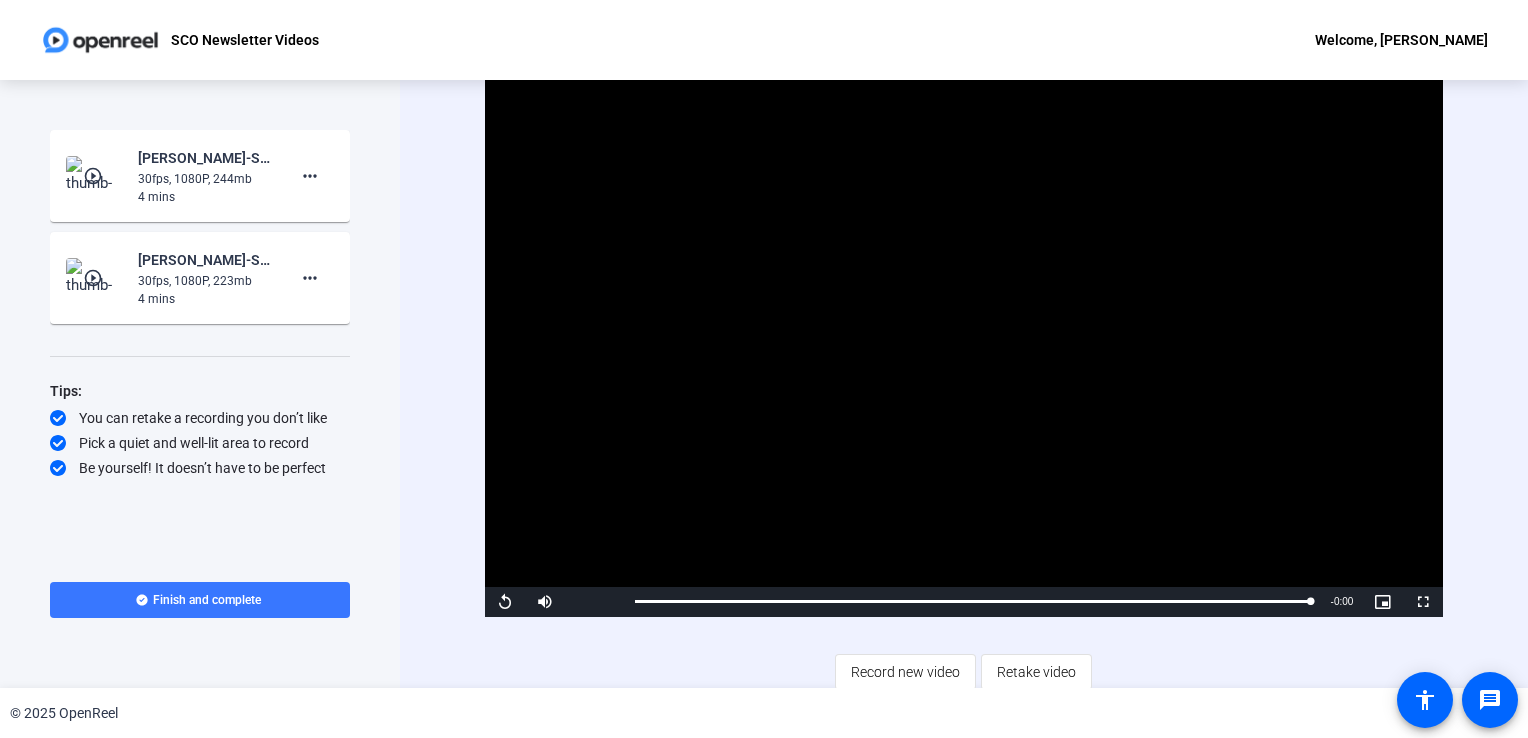scroll, scrollTop: 0, scrollLeft: 0, axis: both 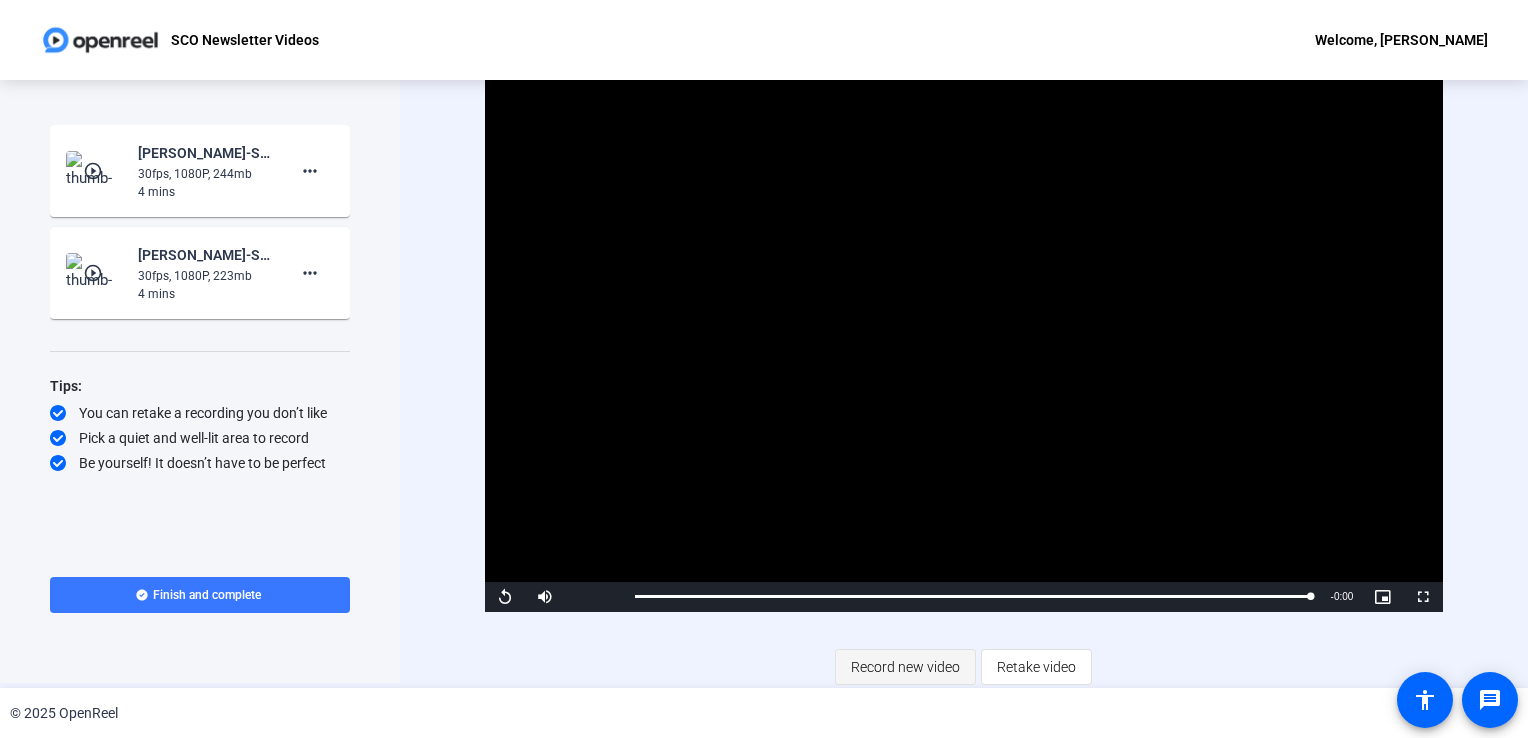 click on "Record new video" 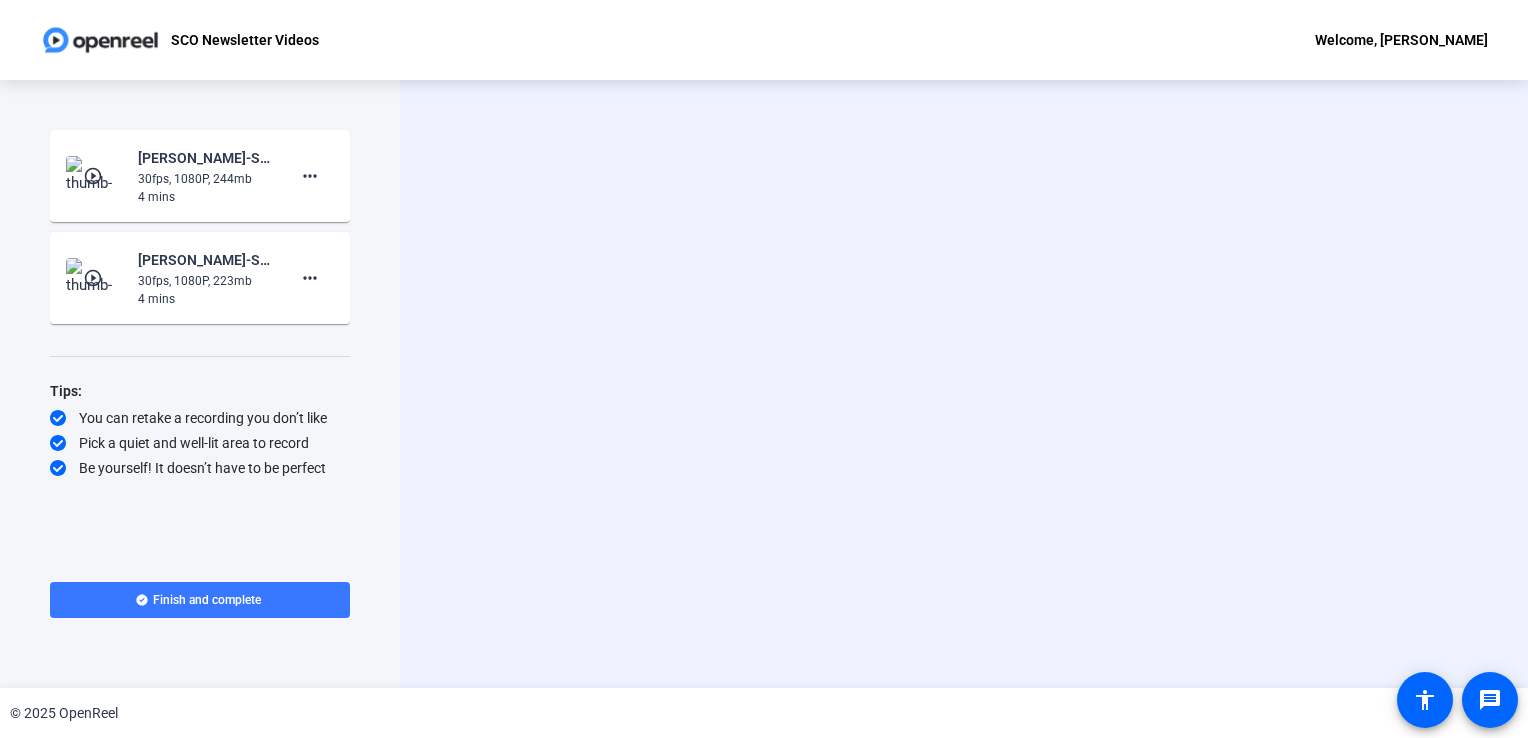 scroll, scrollTop: 0, scrollLeft: 0, axis: both 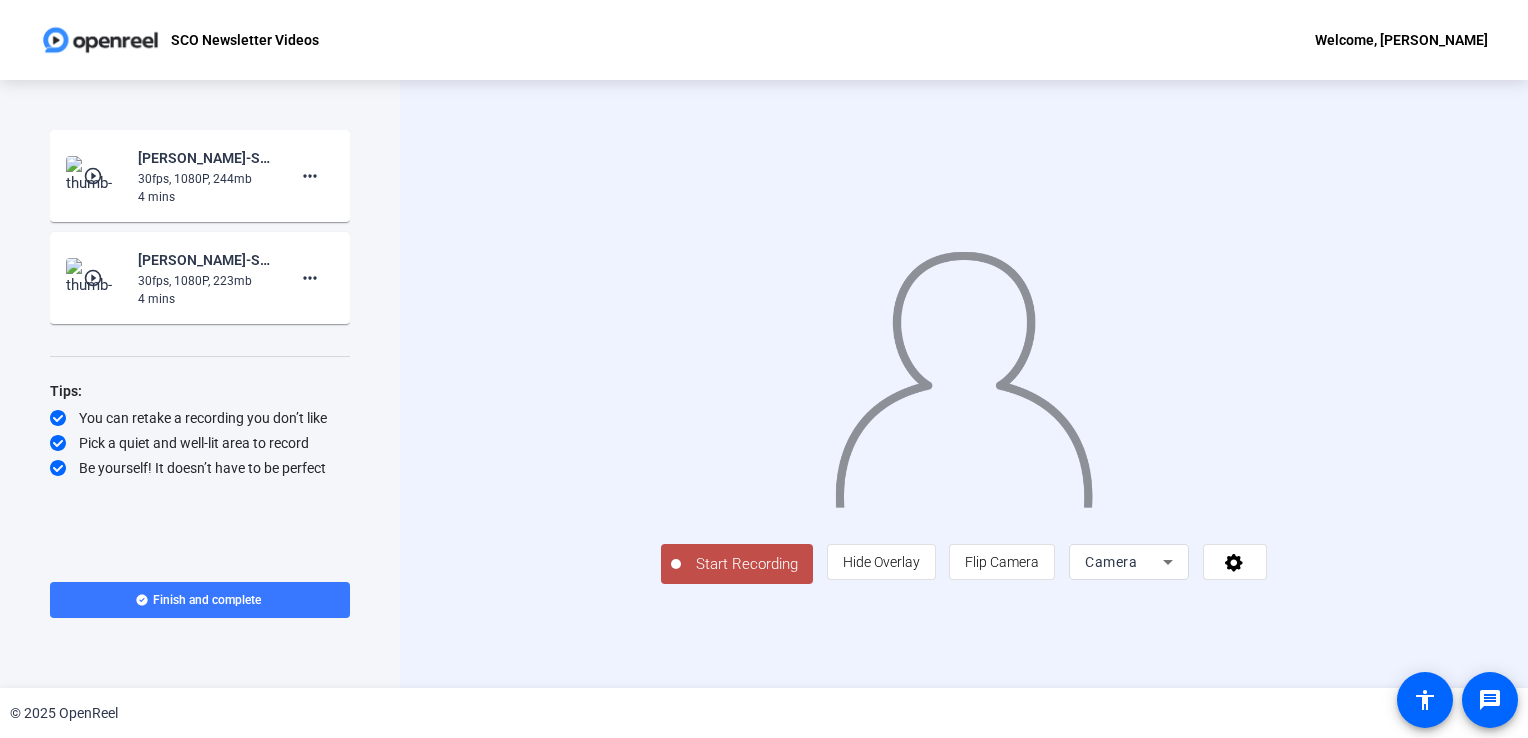 click on "Start Recording" 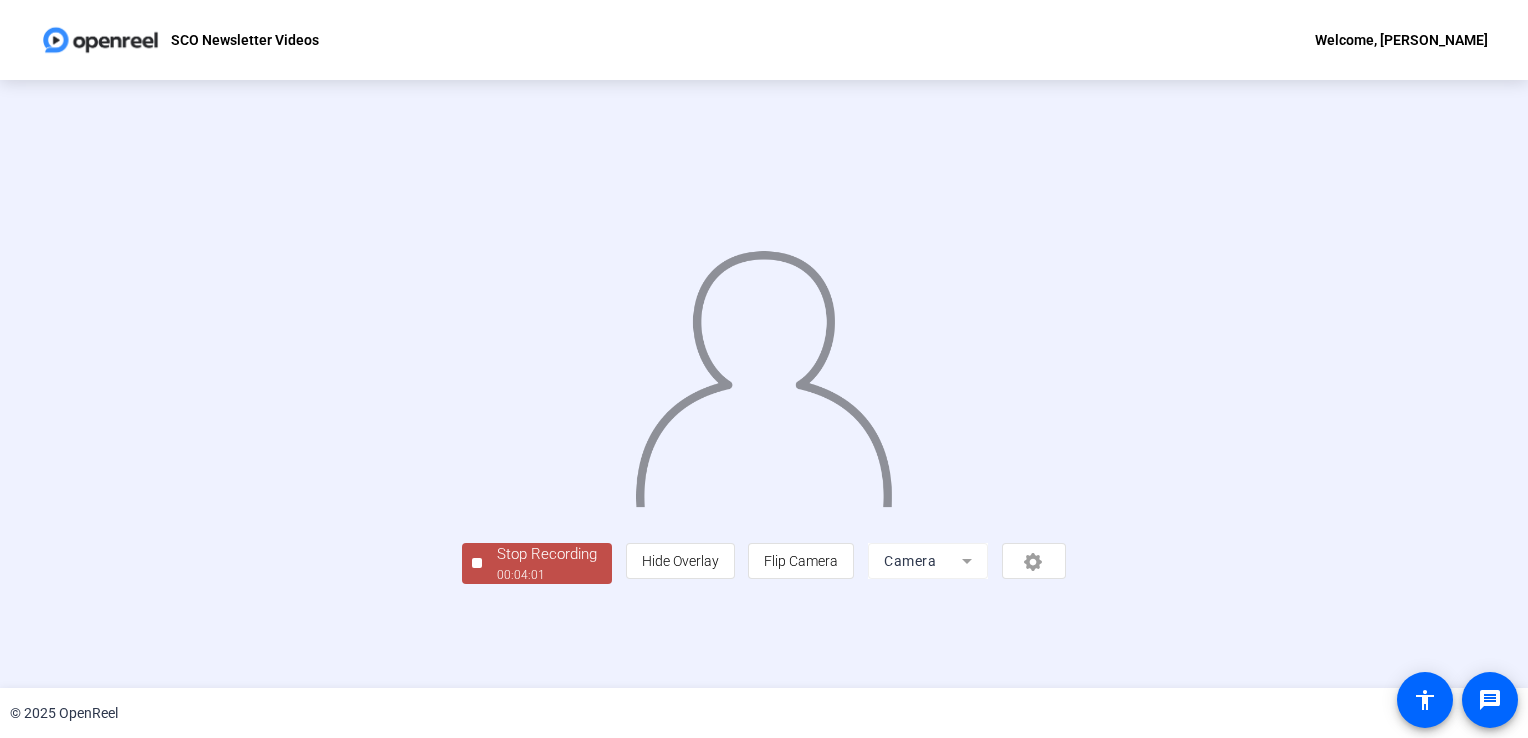 scroll, scrollTop: 56, scrollLeft: 0, axis: vertical 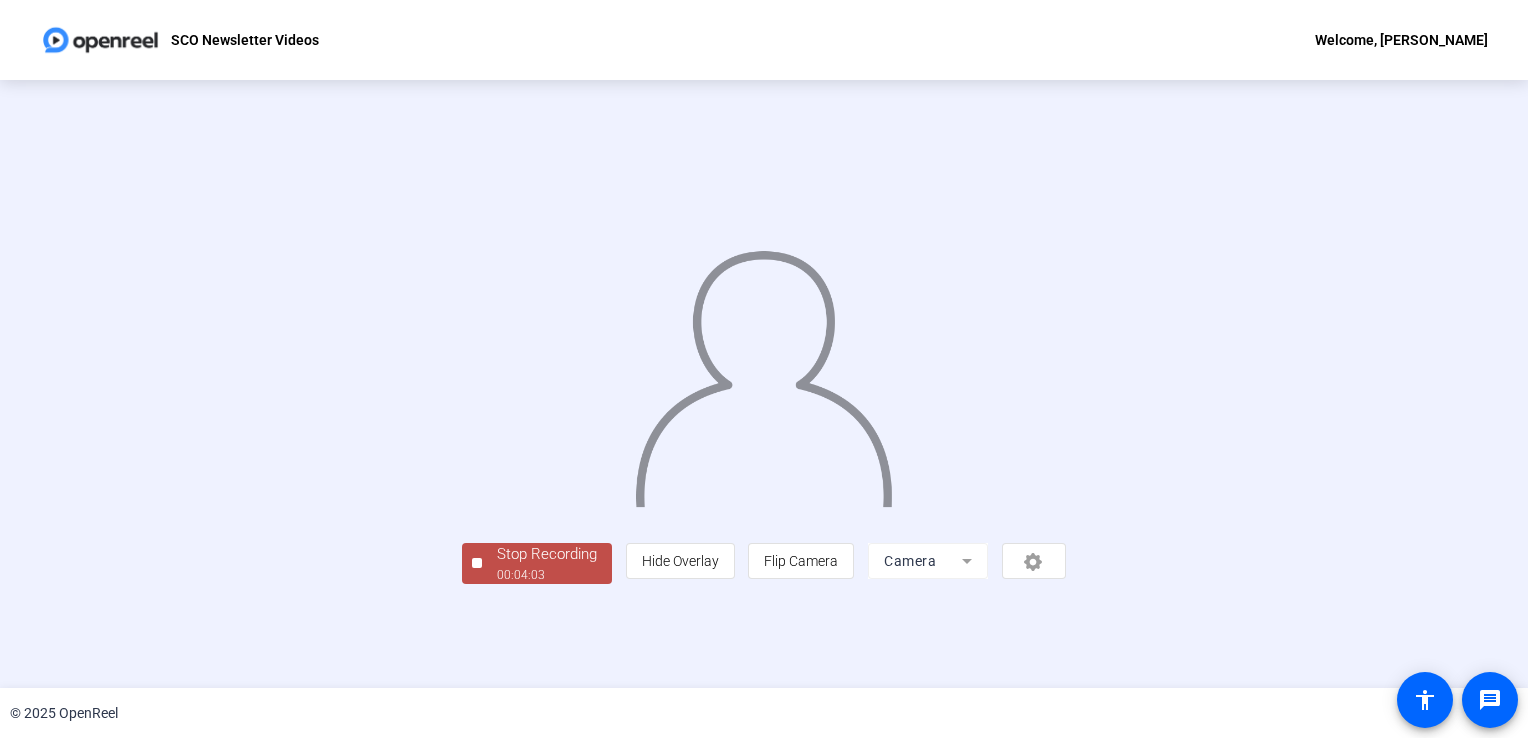 click on "00:04:03" 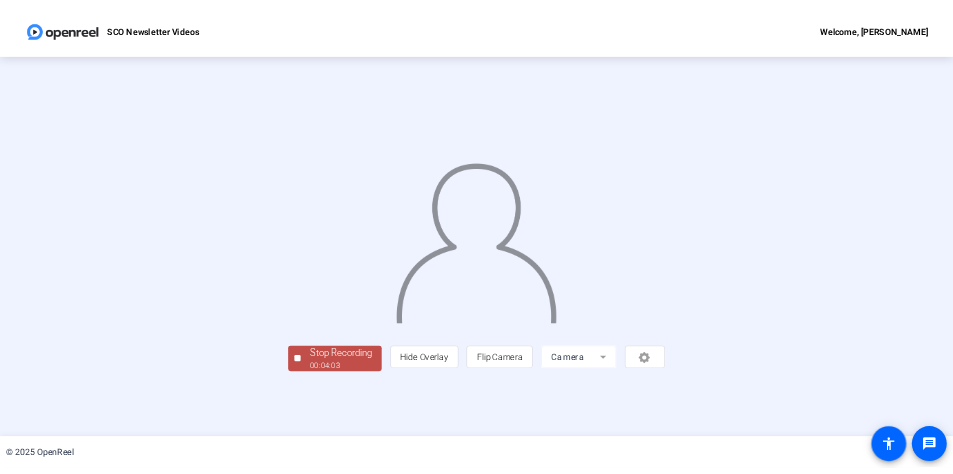 scroll, scrollTop: 0, scrollLeft: 0, axis: both 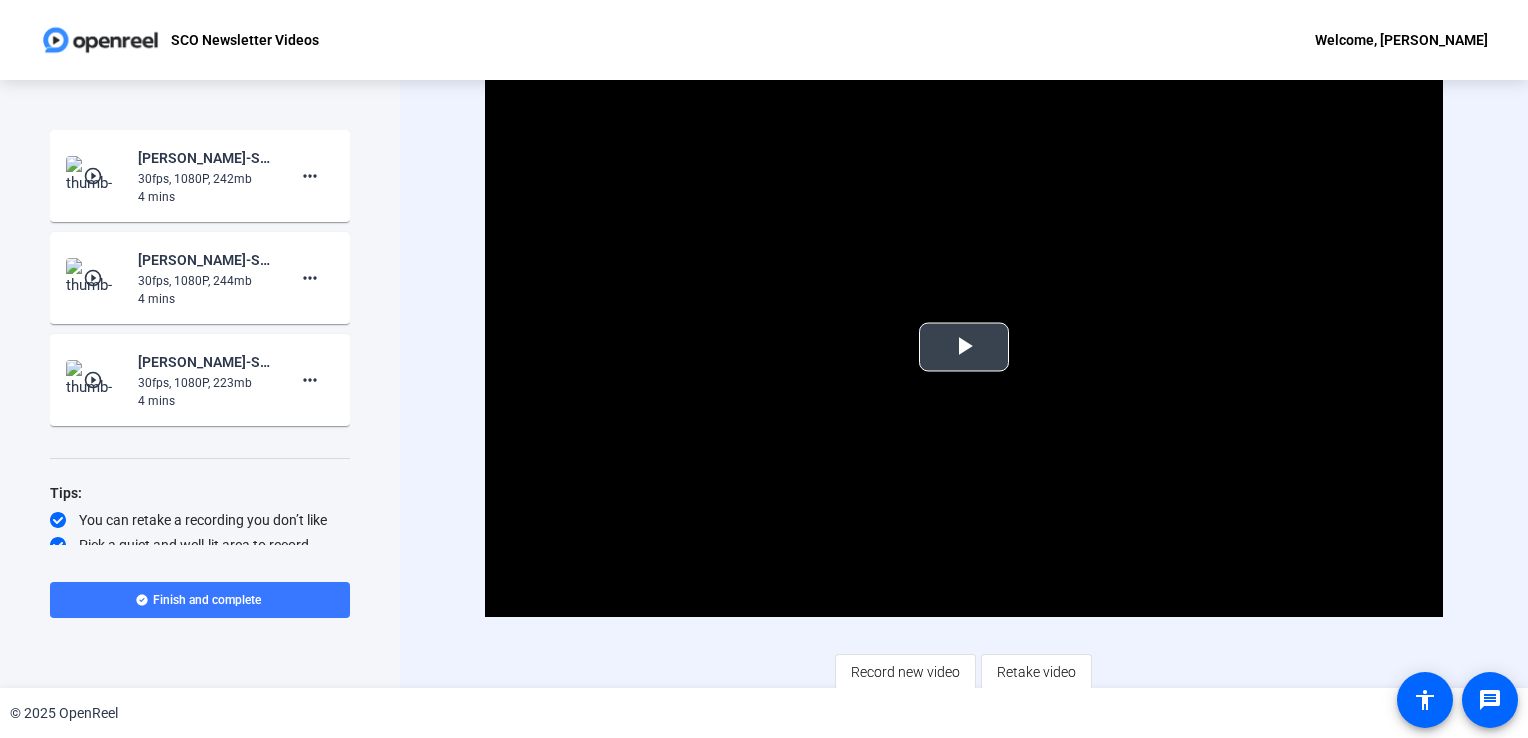 click at bounding box center [964, 347] 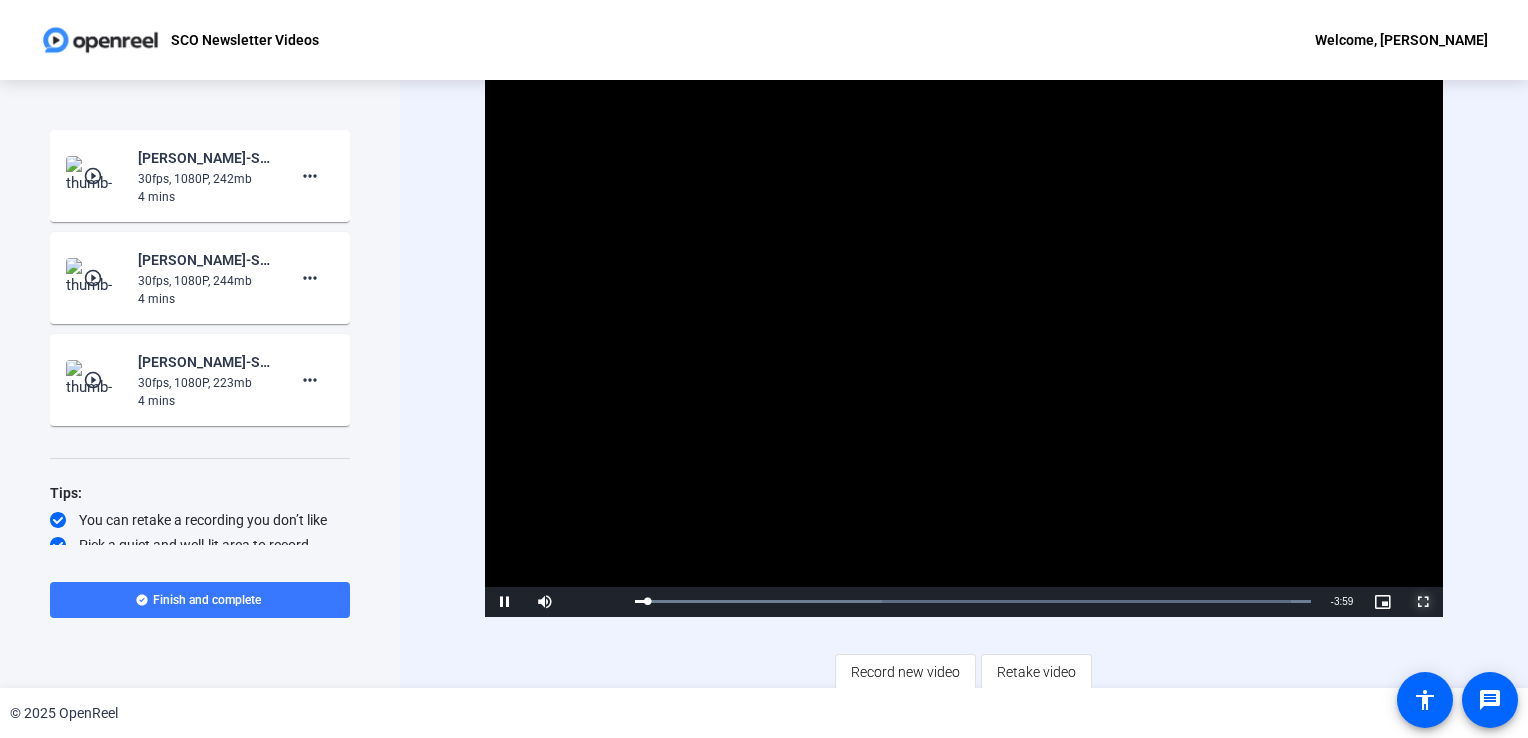 click at bounding box center [1423, 602] 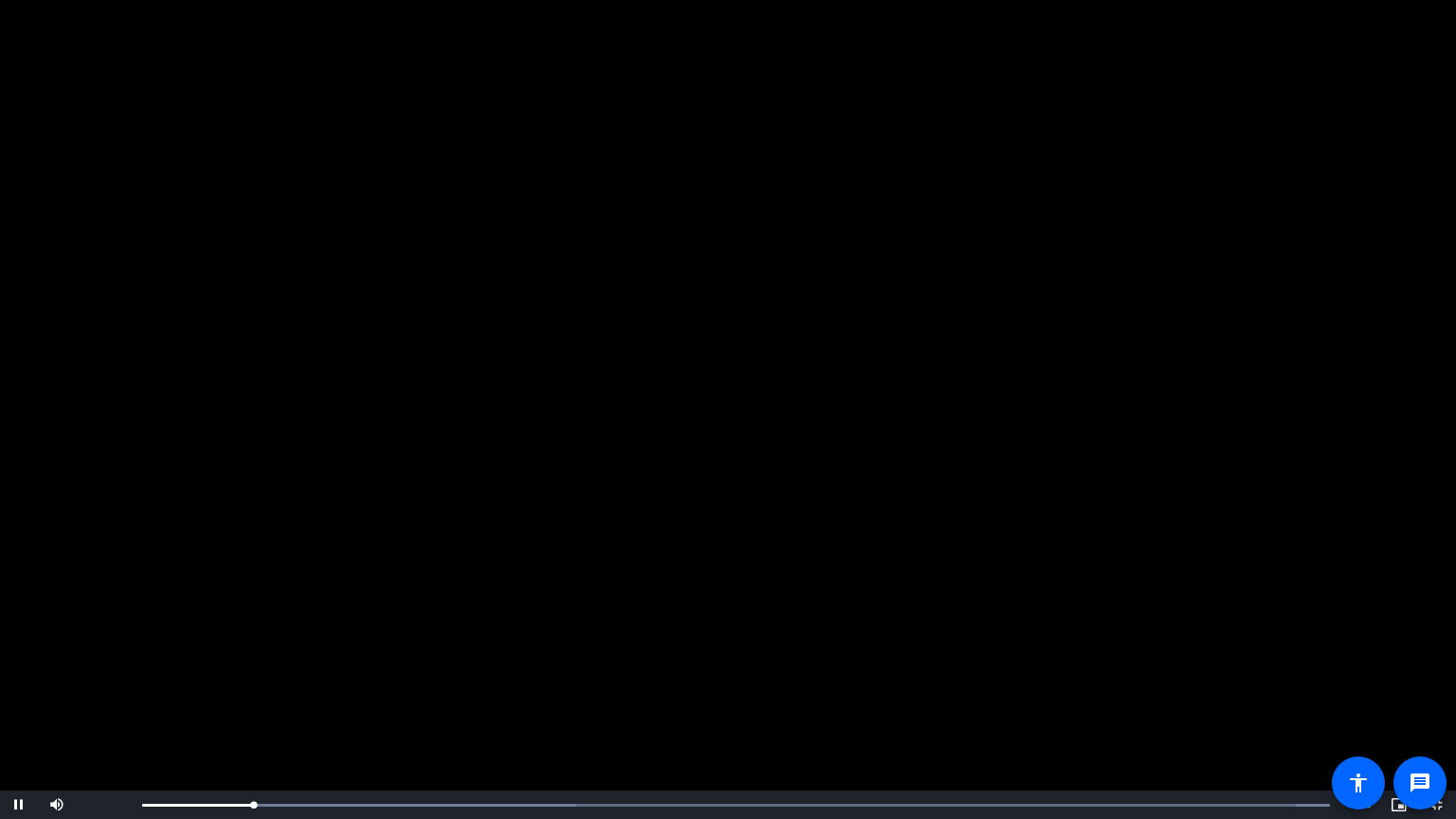 click at bounding box center [728, 410] 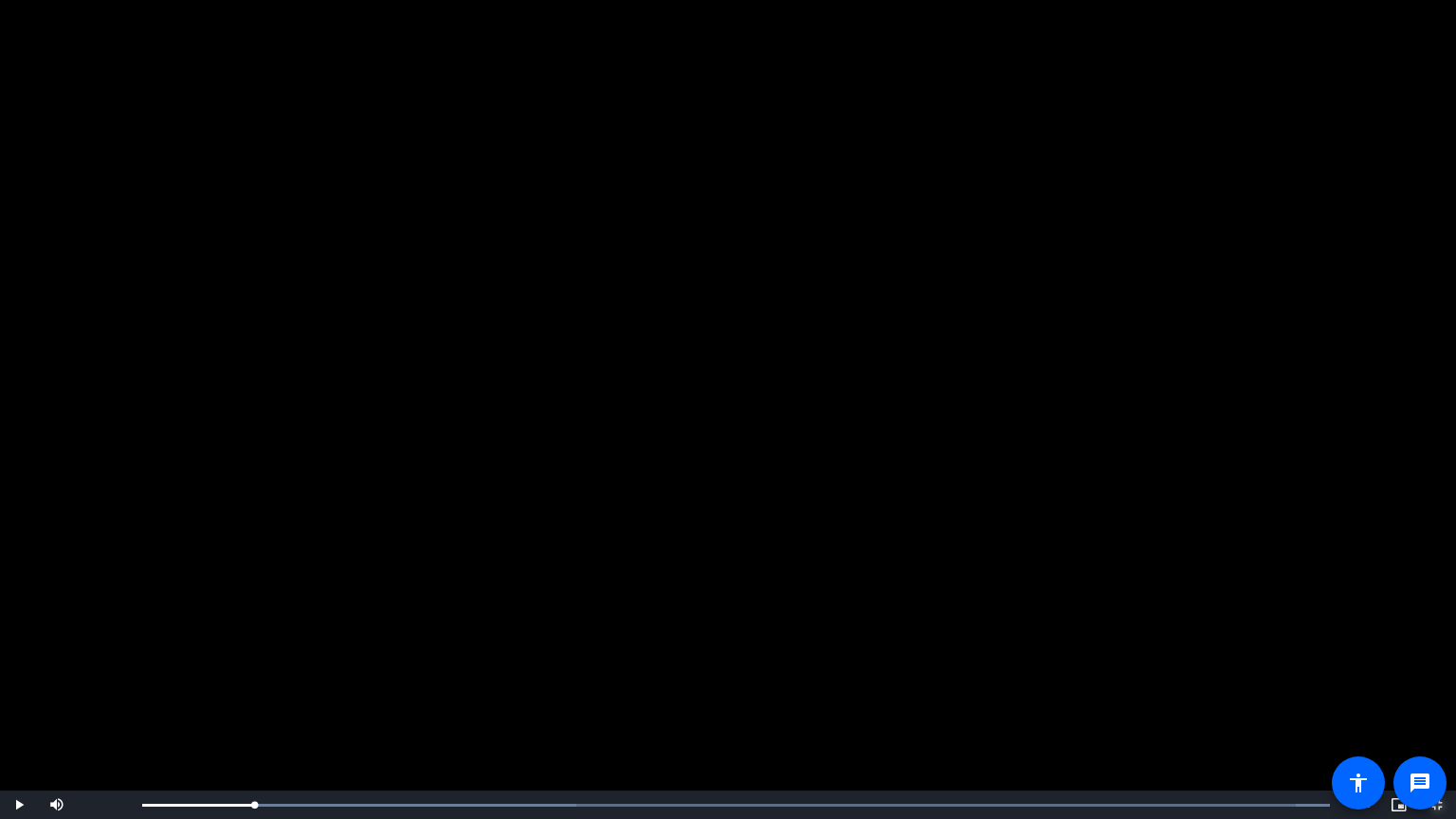 click at bounding box center [1437, 805] 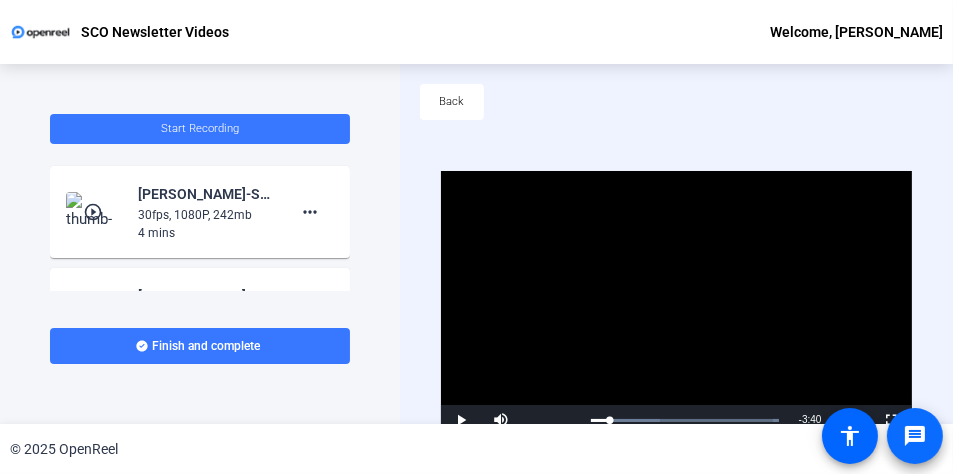click 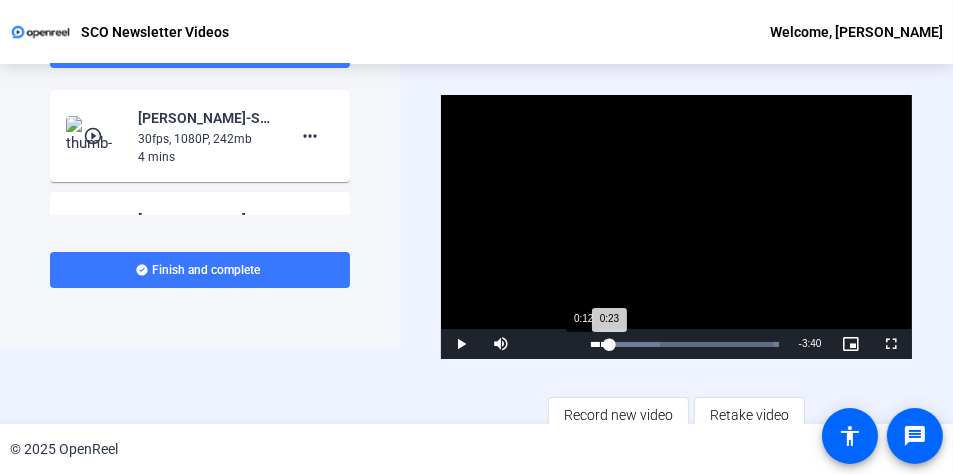 scroll, scrollTop: 96, scrollLeft: 0, axis: vertical 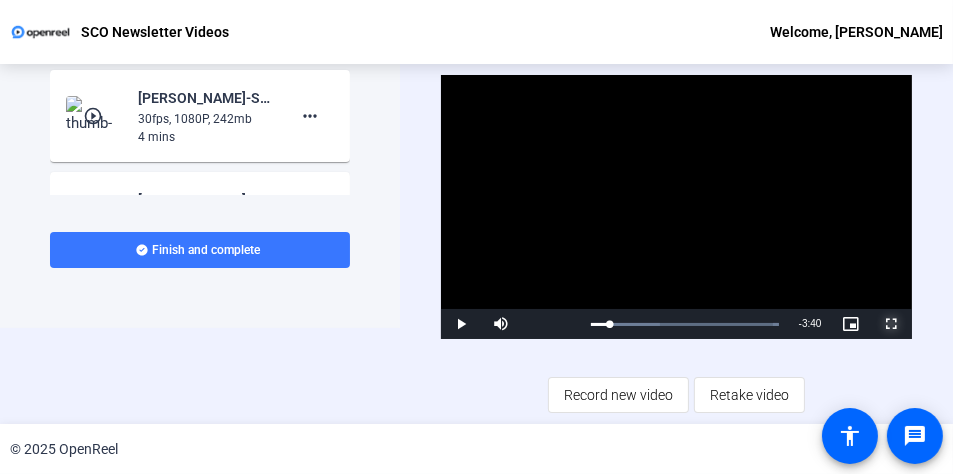click at bounding box center (892, 324) 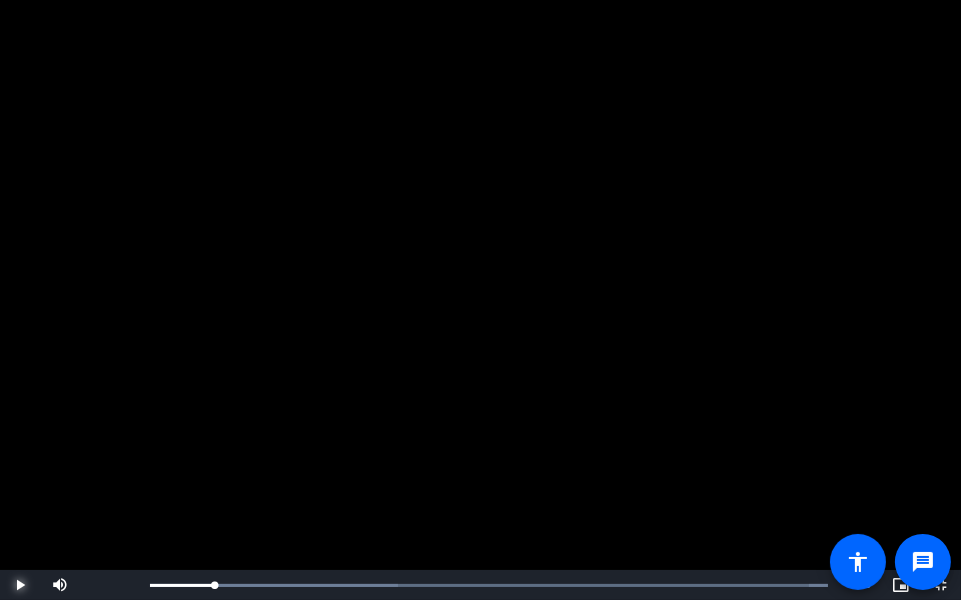 click at bounding box center (20, 585) 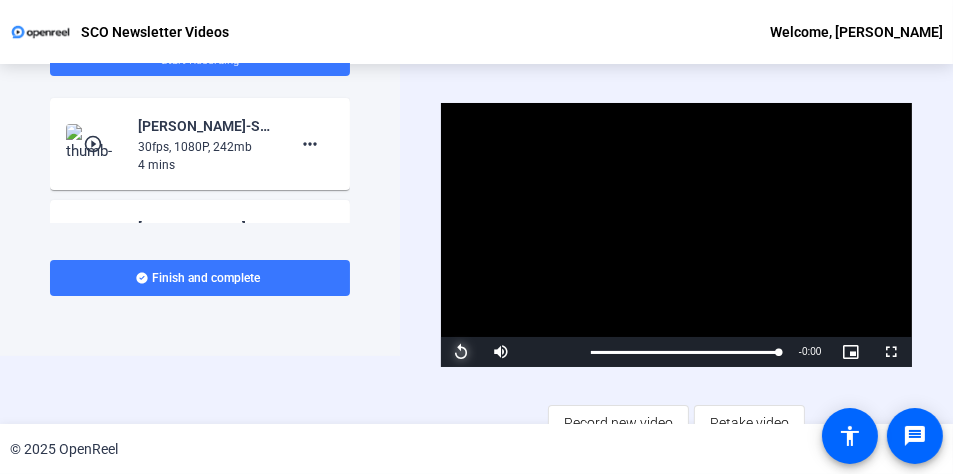 scroll, scrollTop: 96, scrollLeft: 0, axis: vertical 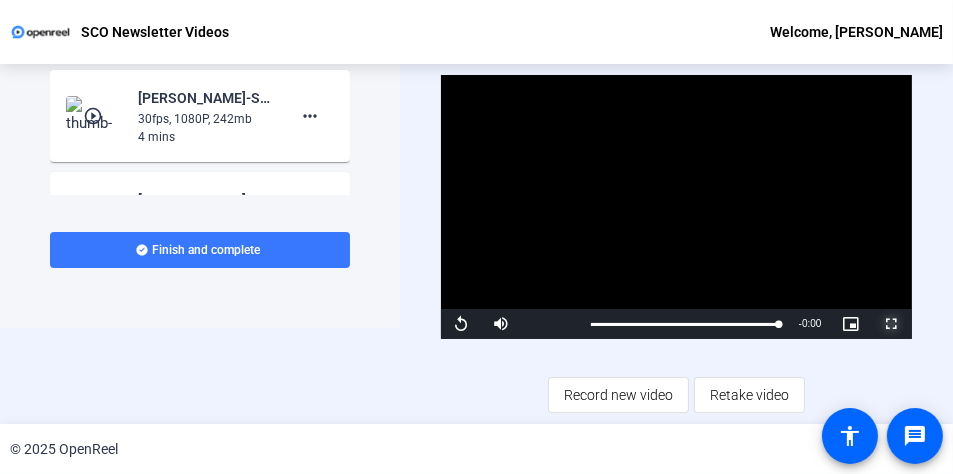 click at bounding box center (892, 324) 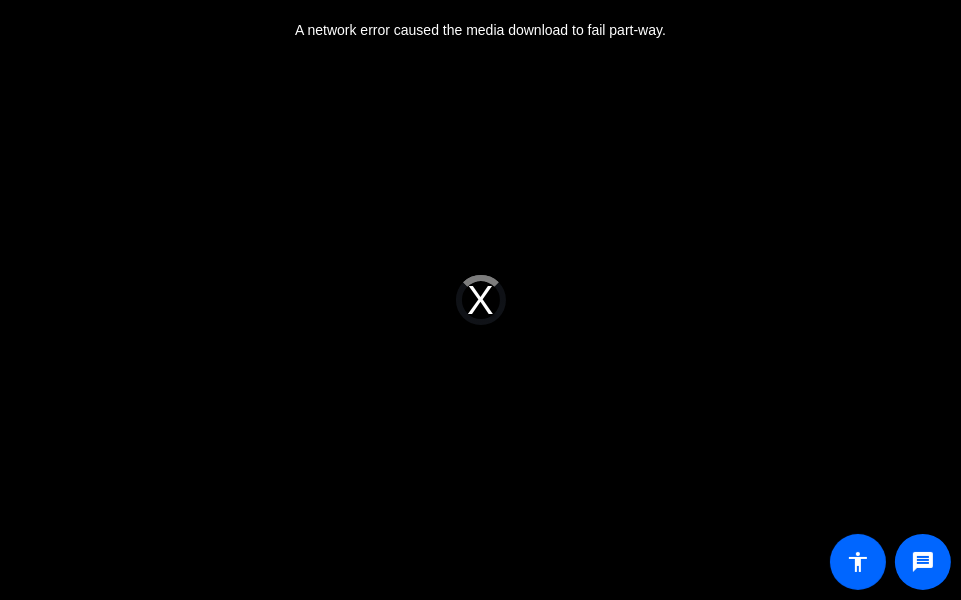drag, startPoint x: 826, startPoint y: 579, endPoint x: 144, endPoint y: 573, distance: 682.02637 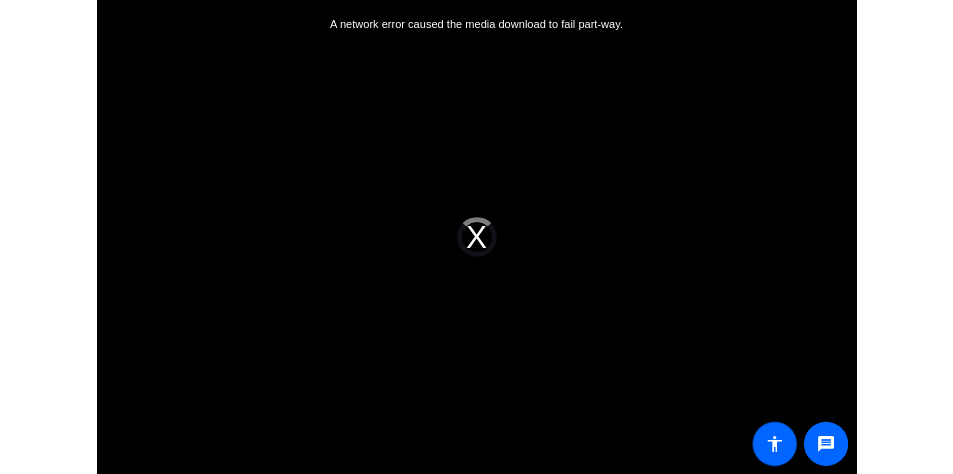 scroll, scrollTop: 96, scrollLeft: 0, axis: vertical 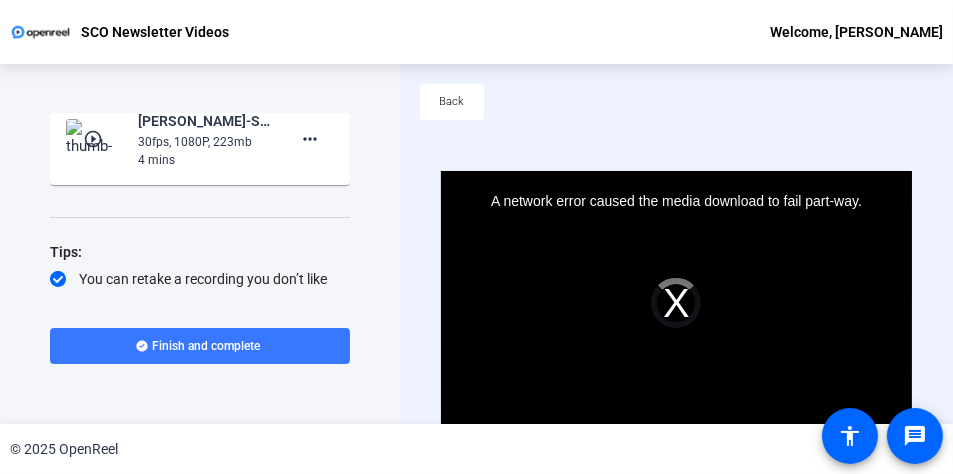 click on "30fps, 1080P, 223mb" 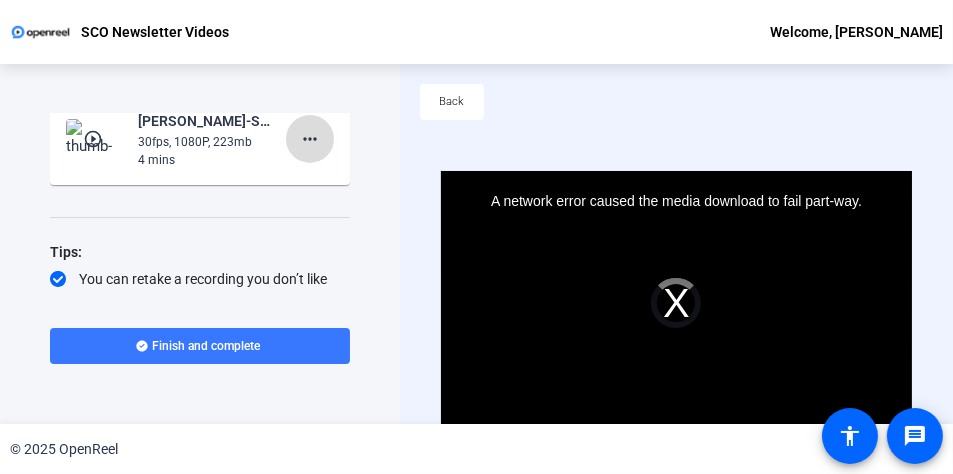 click on "more_horiz" 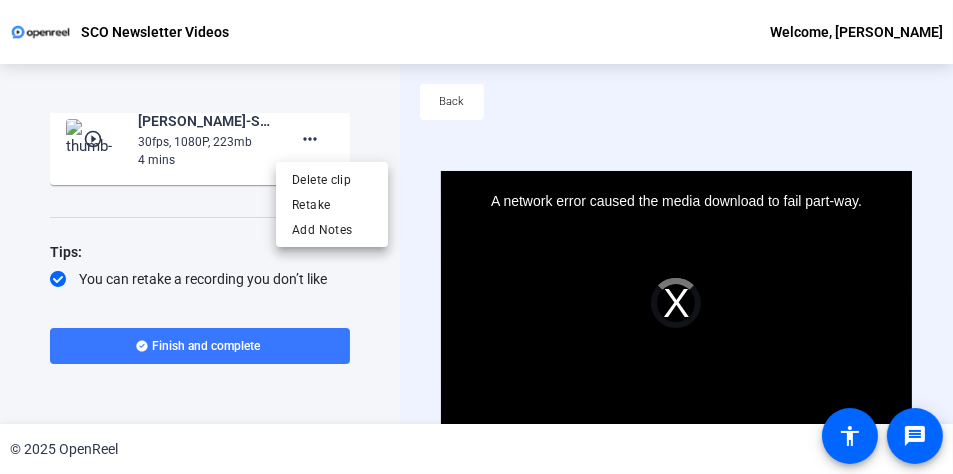 click at bounding box center [476, 237] 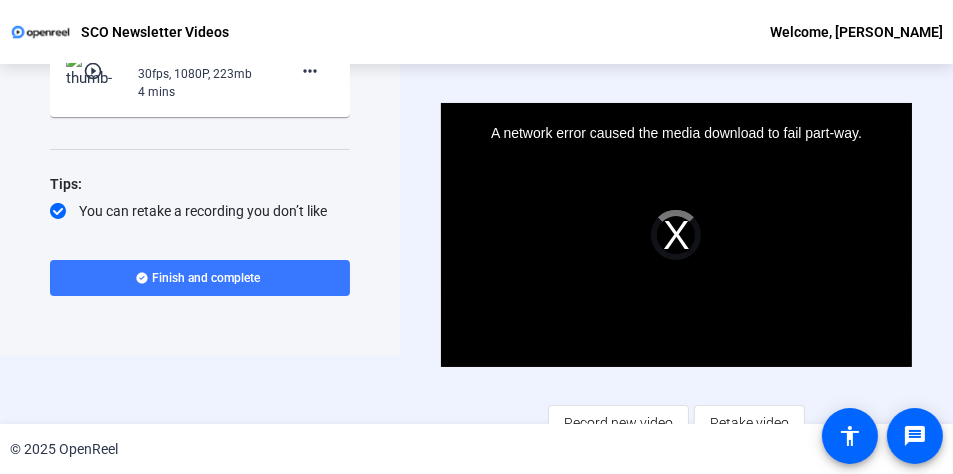 scroll, scrollTop: 96, scrollLeft: 0, axis: vertical 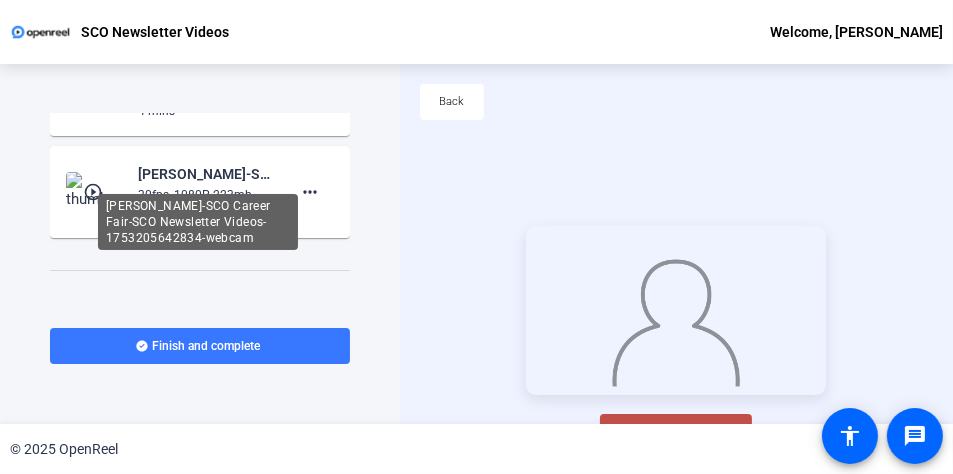 click on "[PERSON_NAME]-SCO Career Fair-SCO Newsletter Videos-1753205642834-webcam" 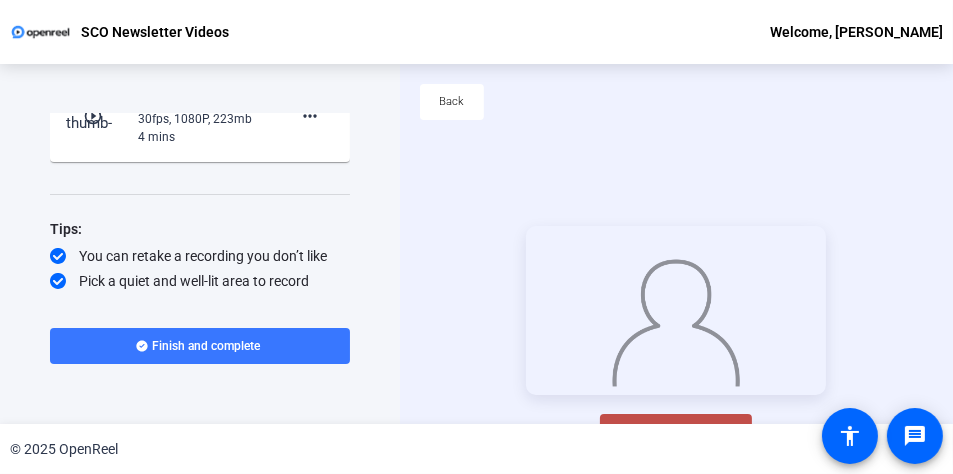 scroll, scrollTop: 324, scrollLeft: 0, axis: vertical 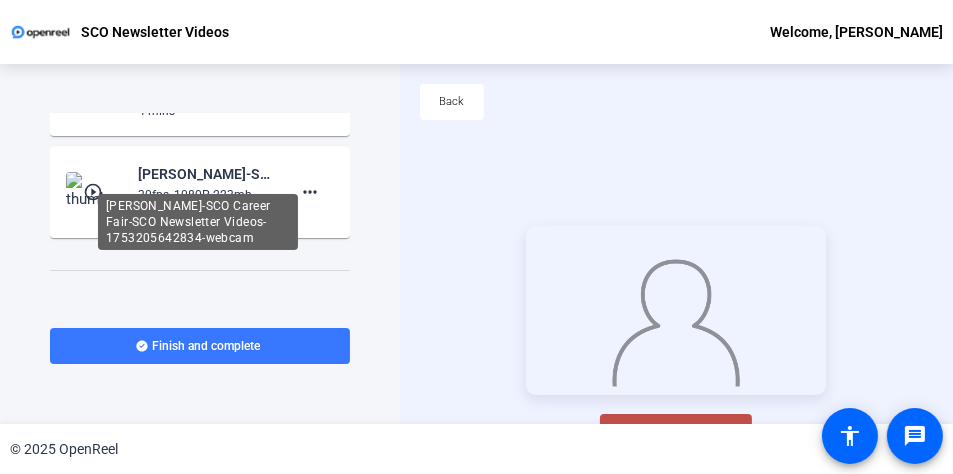 click on "[PERSON_NAME]-SCO Career Fair-SCO Newsletter Videos-1753205642834-webcam" 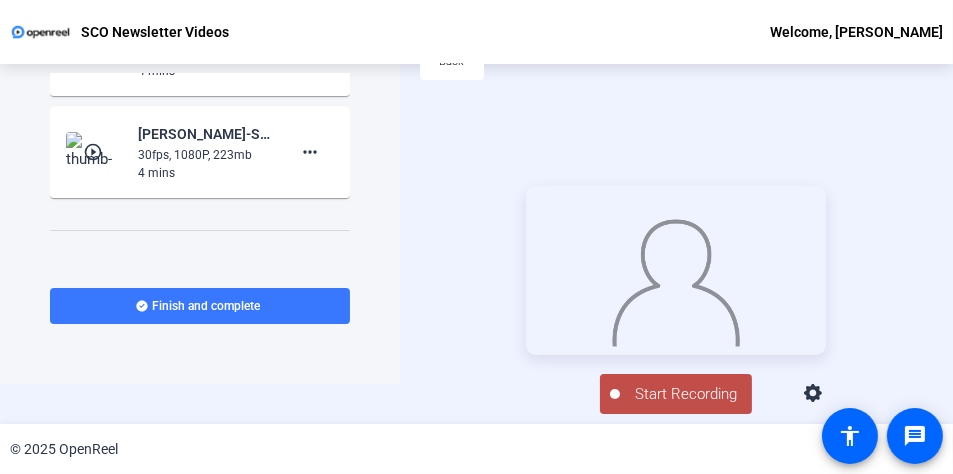 scroll, scrollTop: 0, scrollLeft: 0, axis: both 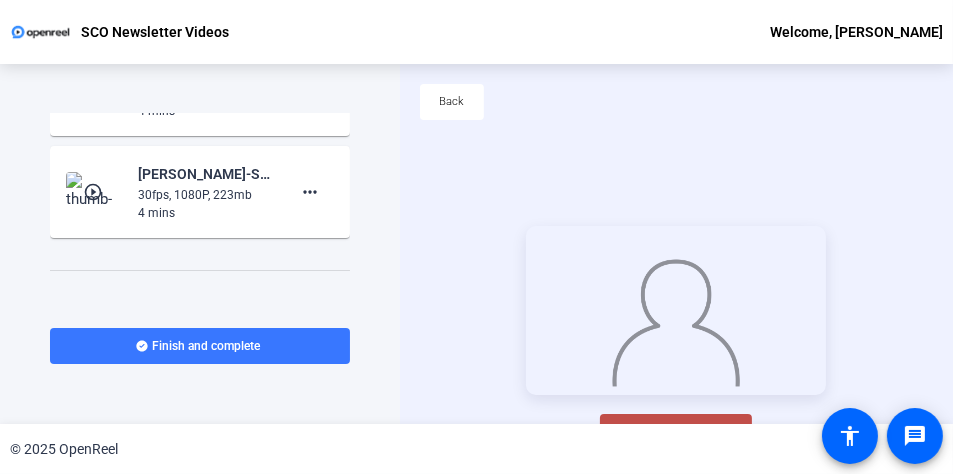 click on "play_circle_outline  Samantha O-Donoghue-SCO Career Fair-SCO Newsletter Videos-1753205642834-webcam  30fps, 1080P, 223mb  4 mins more_horiz" 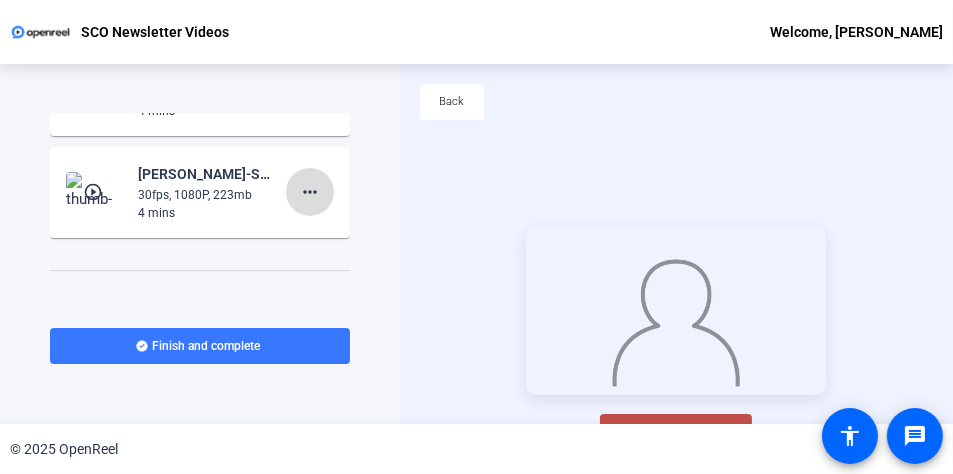 click on "more_horiz" 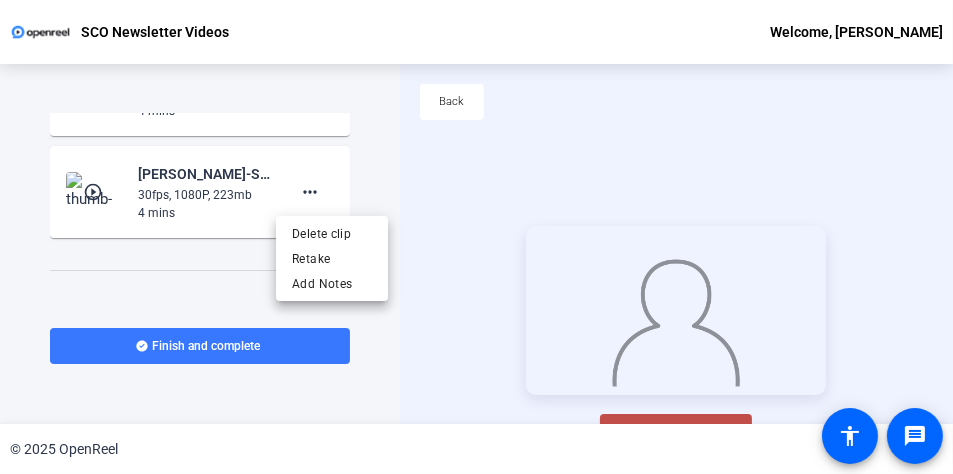 click at bounding box center [476, 237] 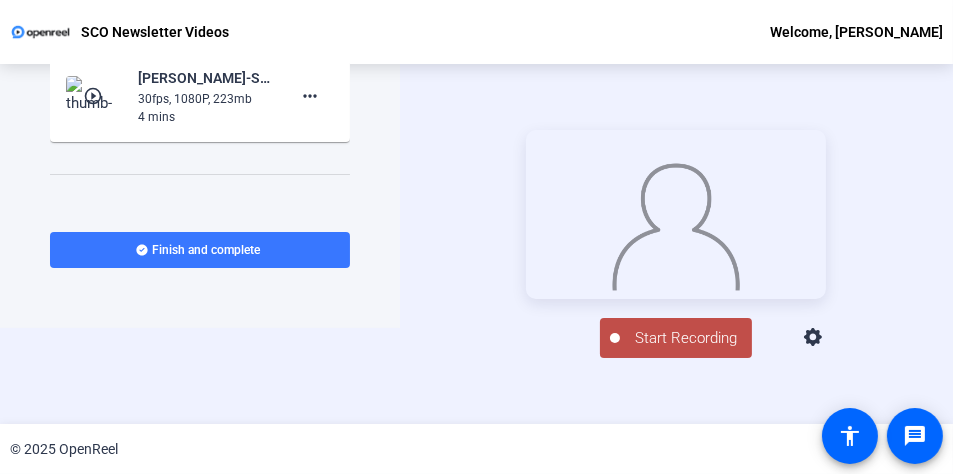 scroll, scrollTop: 0, scrollLeft: 0, axis: both 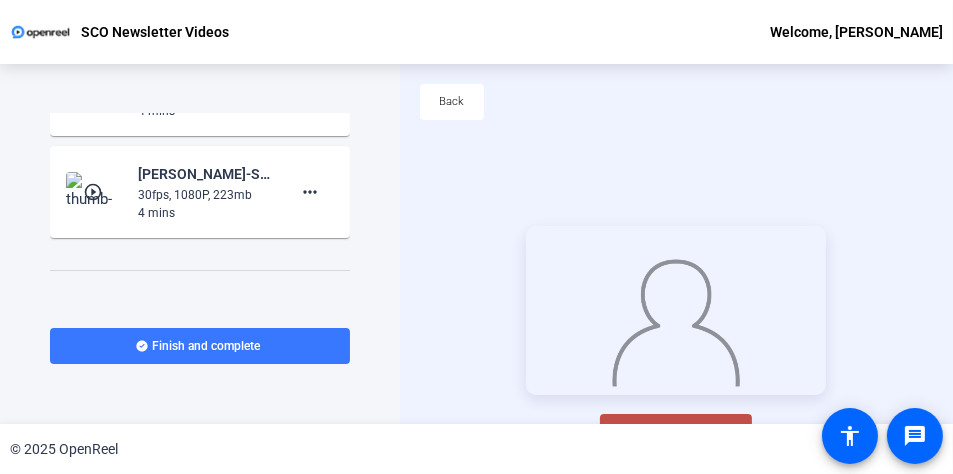 click on "30fps, 1080P, 223mb" 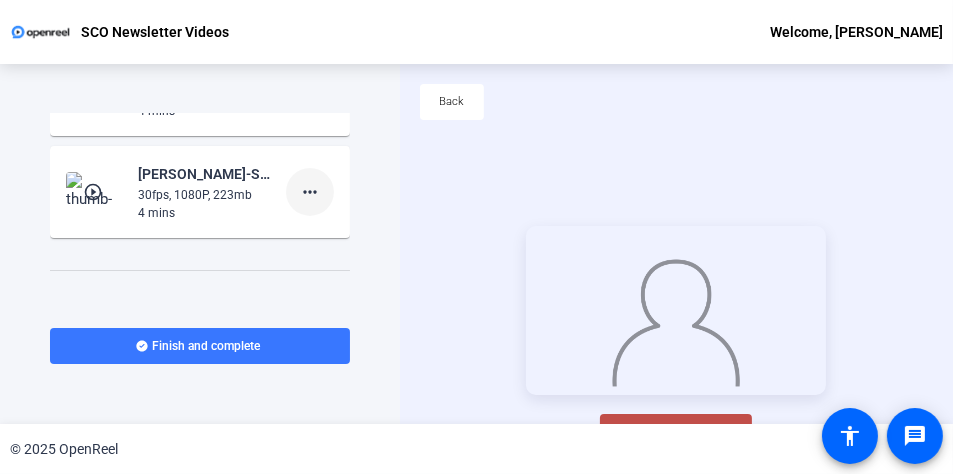 click on "more_horiz" 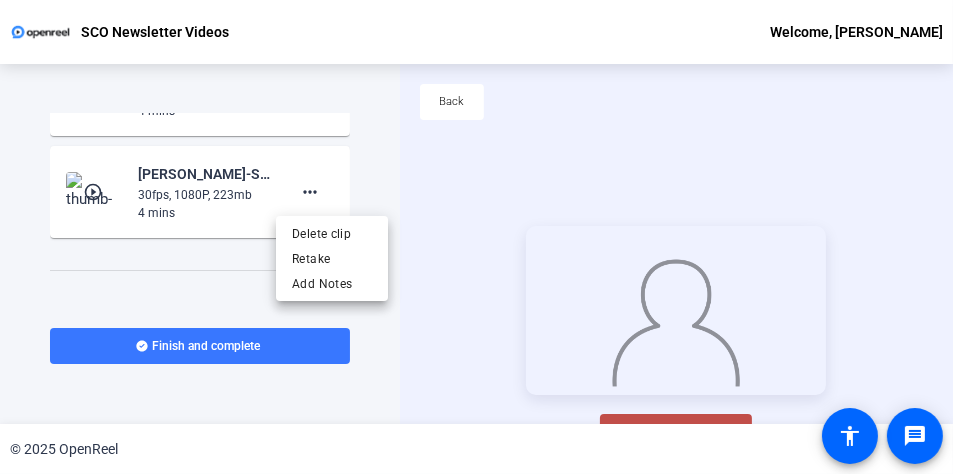 click at bounding box center [476, 237] 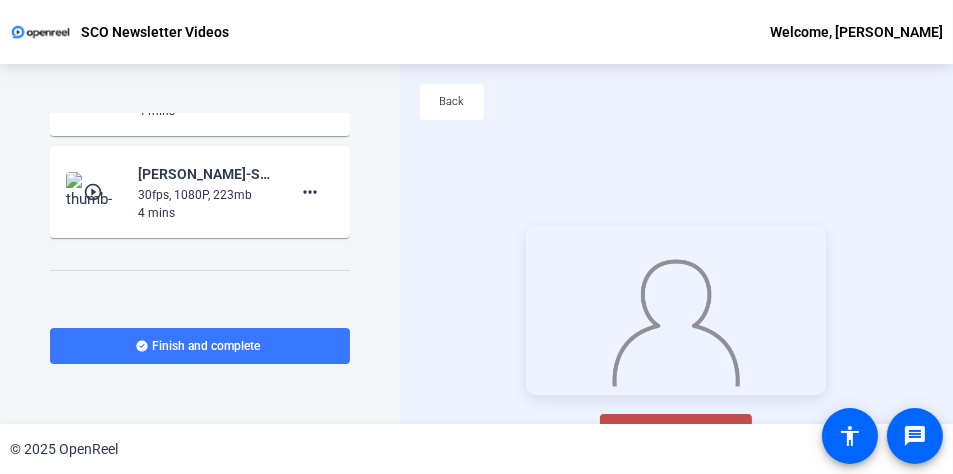 click 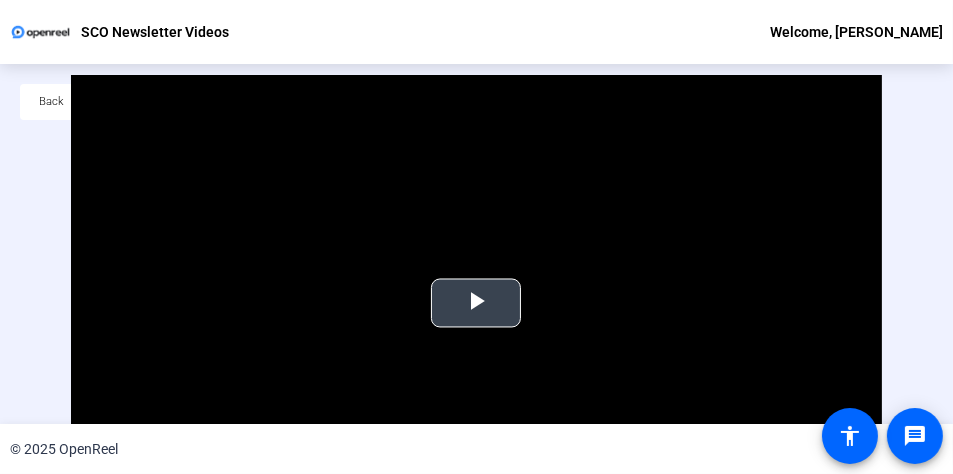 click at bounding box center (476, 303) 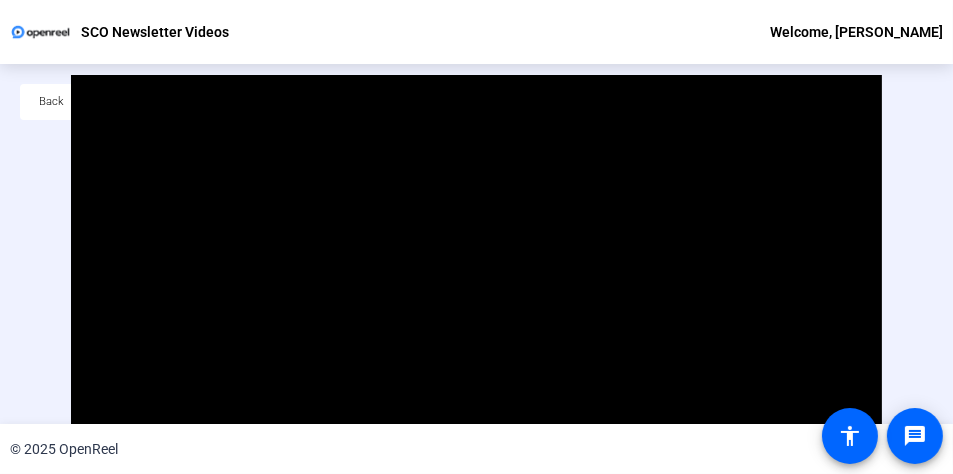 scroll, scrollTop: 13, scrollLeft: 0, axis: vertical 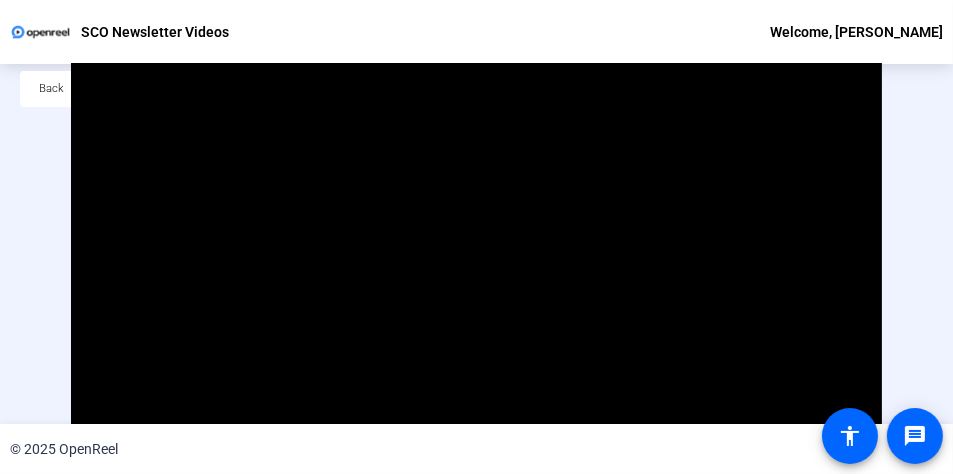 drag, startPoint x: 537, startPoint y: 340, endPoint x: 490, endPoint y: 525, distance: 190.87692 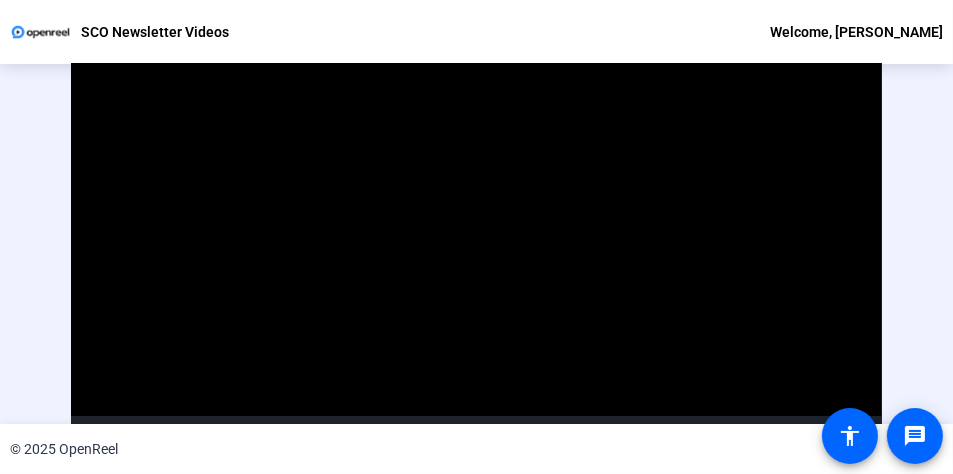 scroll, scrollTop: 184, scrollLeft: 0, axis: vertical 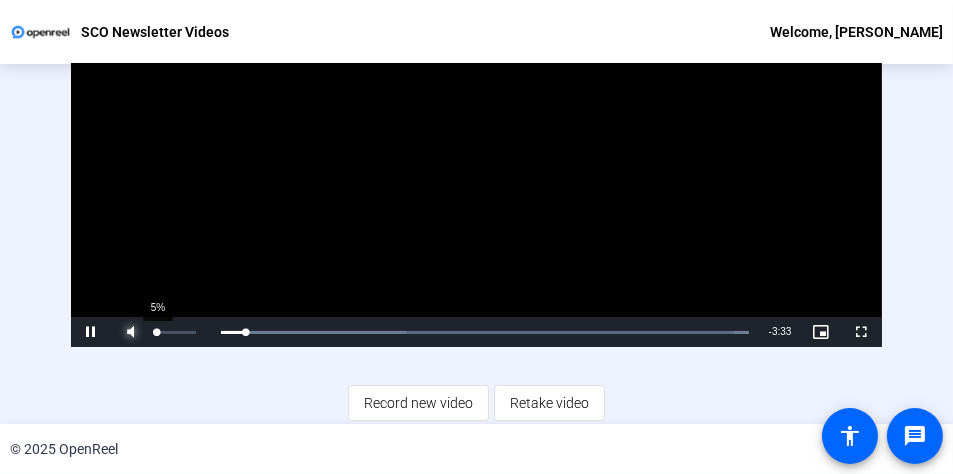 drag, startPoint x: 130, startPoint y: 335, endPoint x: 156, endPoint y: 333, distance: 26.076809 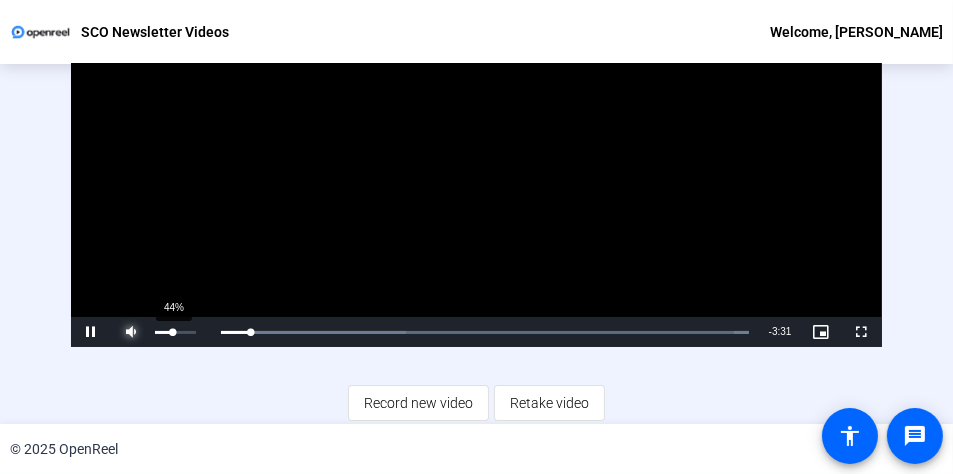 drag, startPoint x: 155, startPoint y: 333, endPoint x: 169, endPoint y: 331, distance: 14.142136 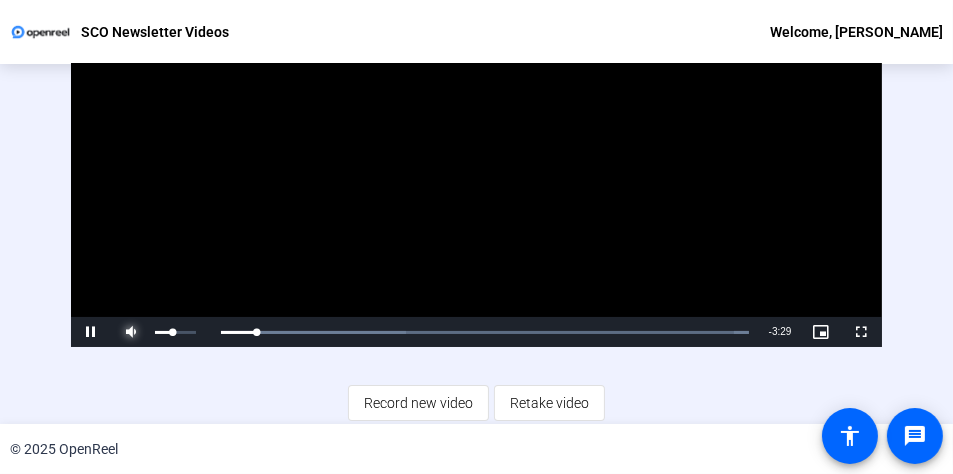drag, startPoint x: 129, startPoint y: 326, endPoint x: 147, endPoint y: 323, distance: 18.248287 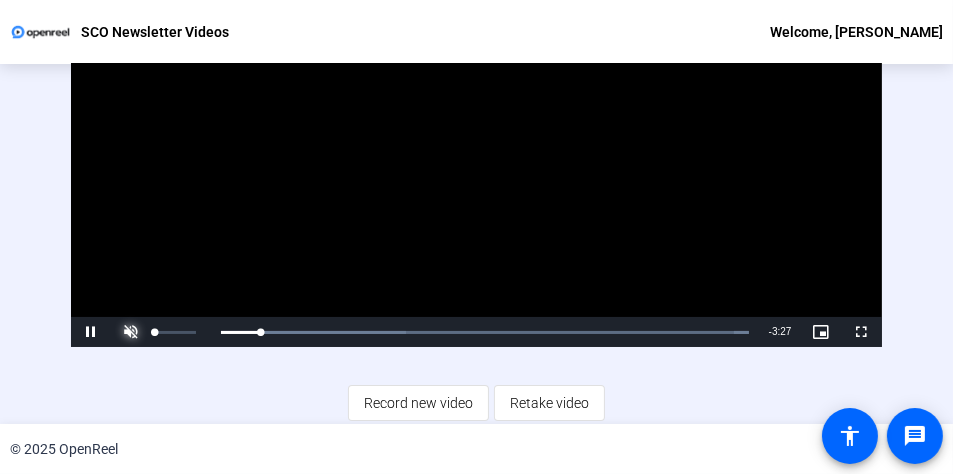 click at bounding box center [131, 332] 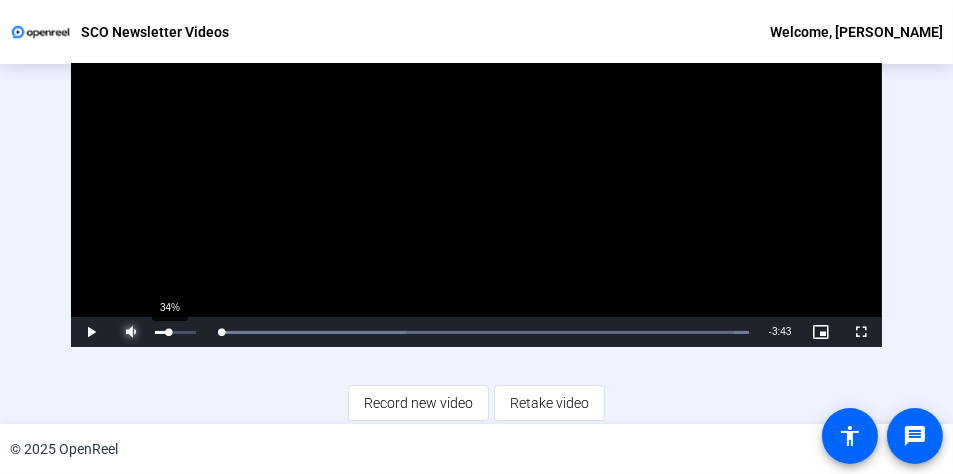 drag, startPoint x: 274, startPoint y: 330, endPoint x: 168, endPoint y: 342, distance: 106.677086 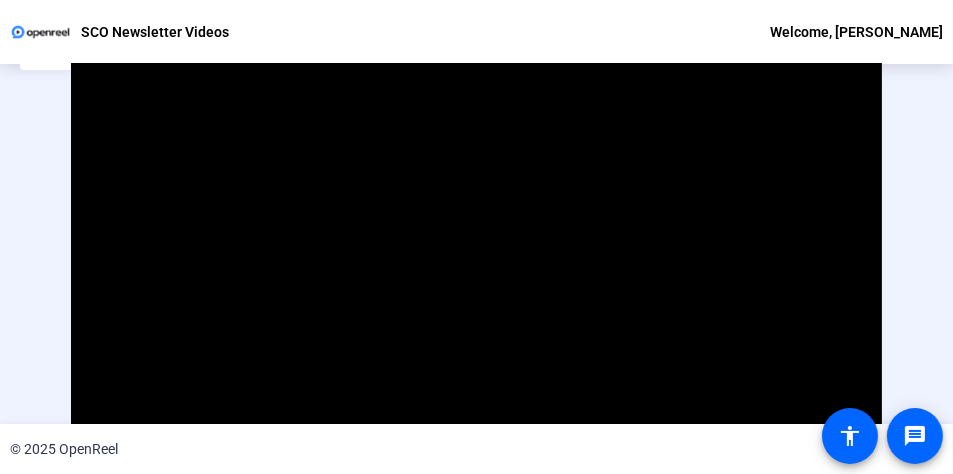 scroll, scrollTop: 0, scrollLeft: 0, axis: both 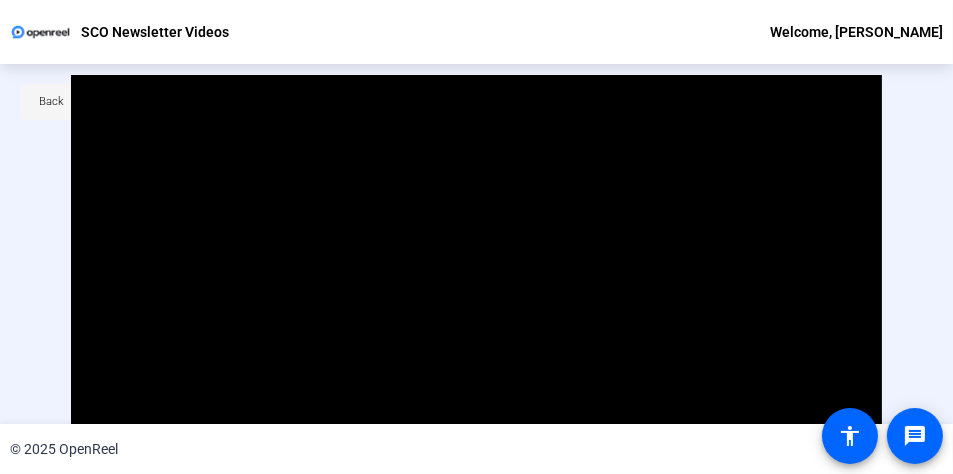 click on "Back" 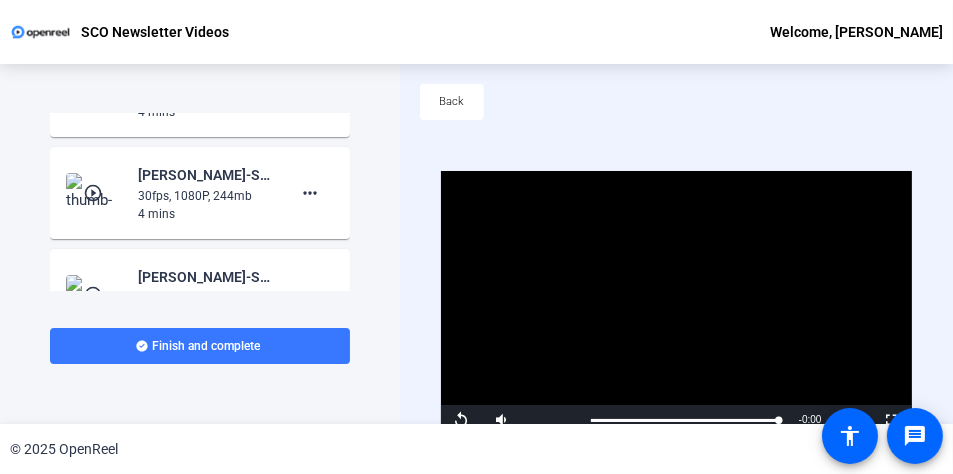 scroll, scrollTop: 324, scrollLeft: 0, axis: vertical 